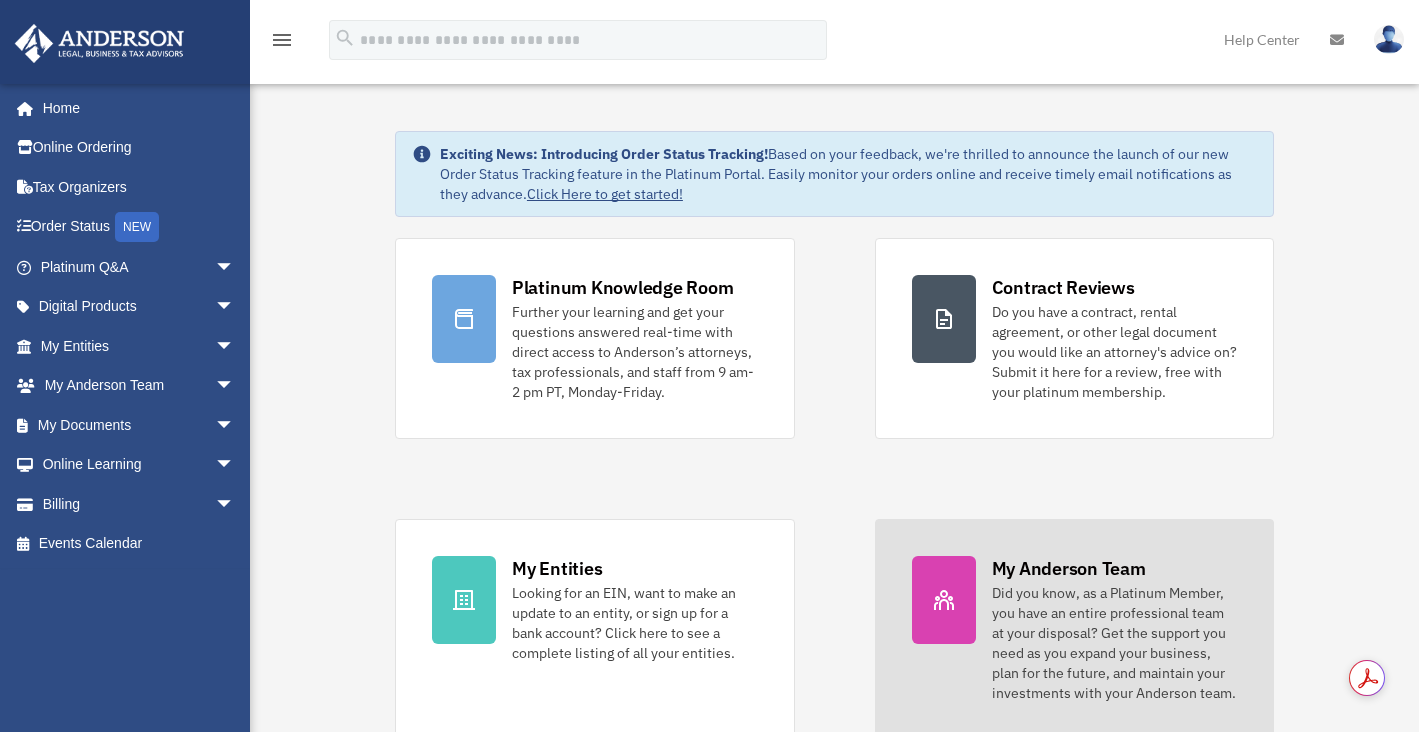 scroll, scrollTop: 0, scrollLeft: 0, axis: both 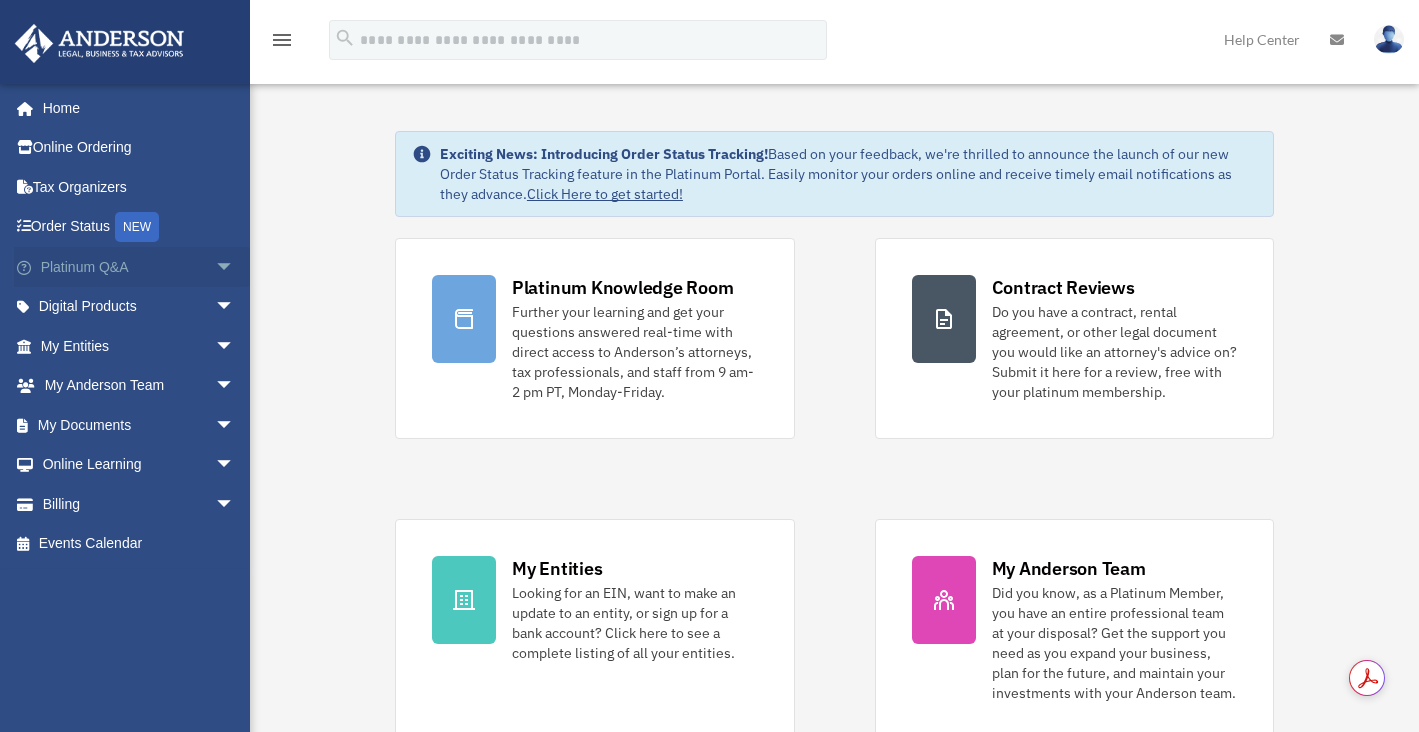 click on "arrow_drop_down" at bounding box center [235, 267] 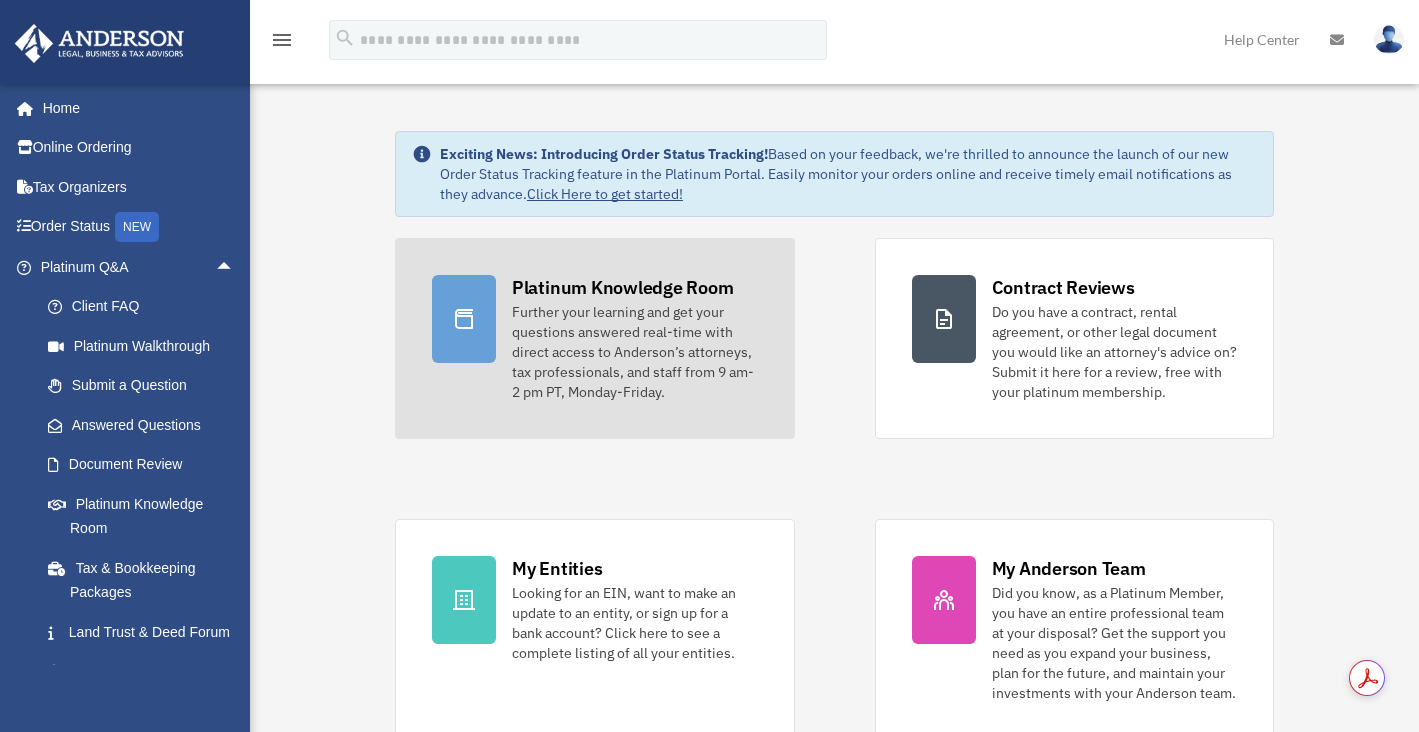 click on "Further your learning and get your questions answered real-time with direct access to Anderson’s attorneys, tax professionals, and staff from 9 am-2 pm PT, Monday-Friday." at bounding box center [635, 352] 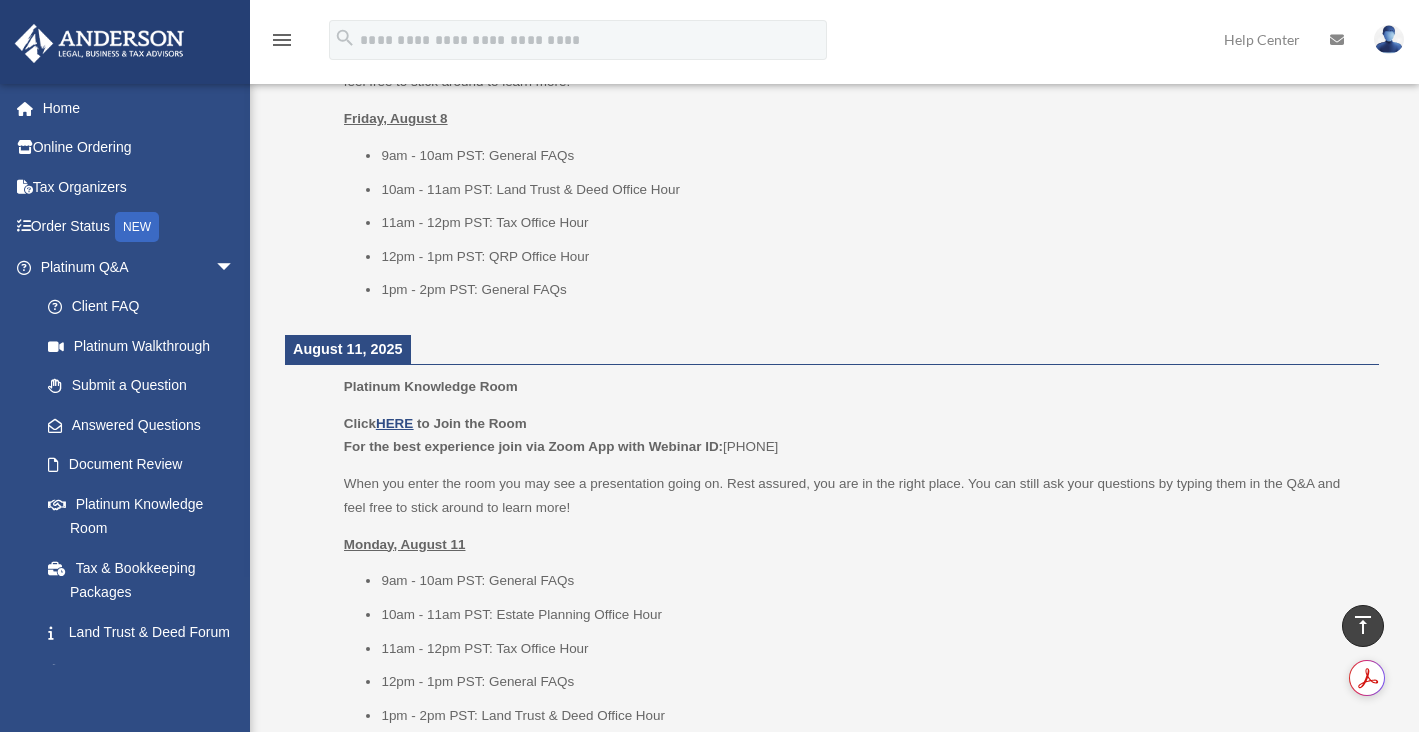 scroll, scrollTop: 1027, scrollLeft: 0, axis: vertical 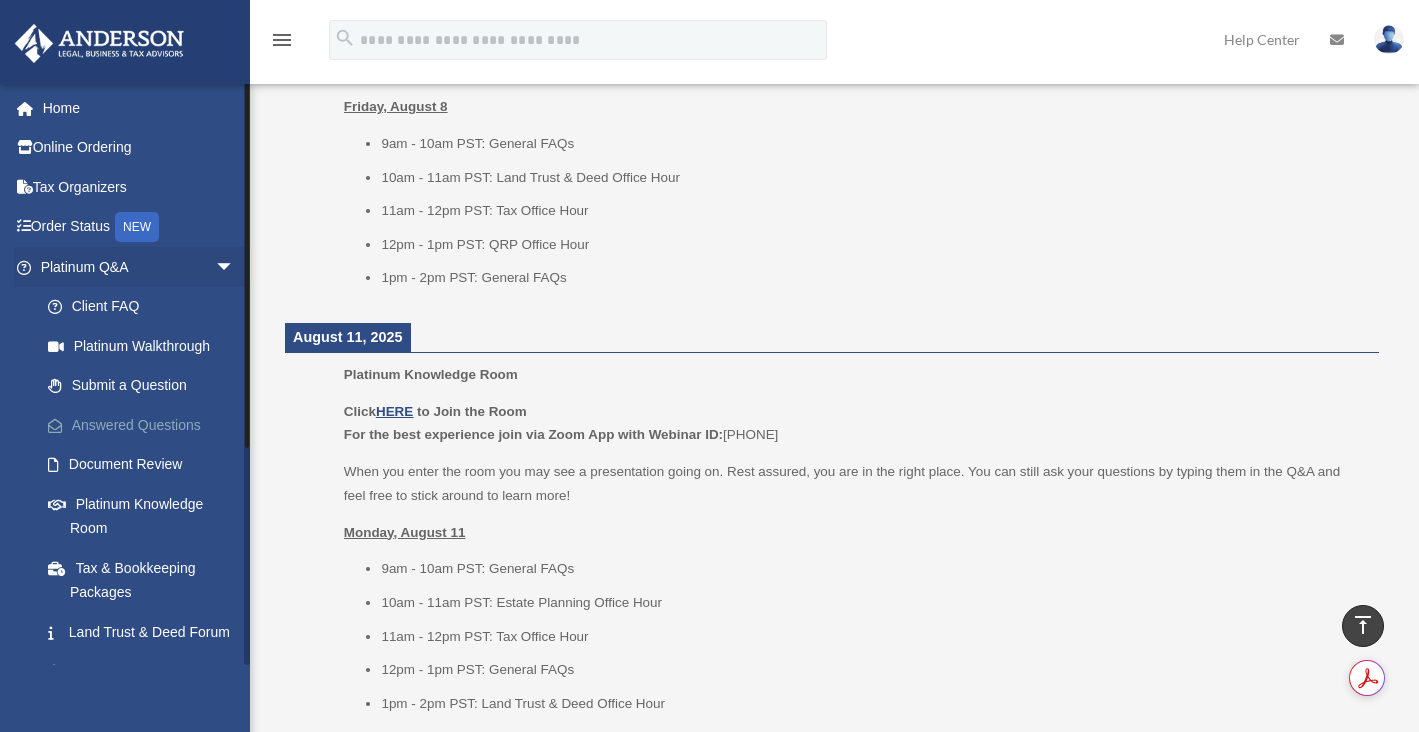 click on "Answered Questions" at bounding box center [146, 425] 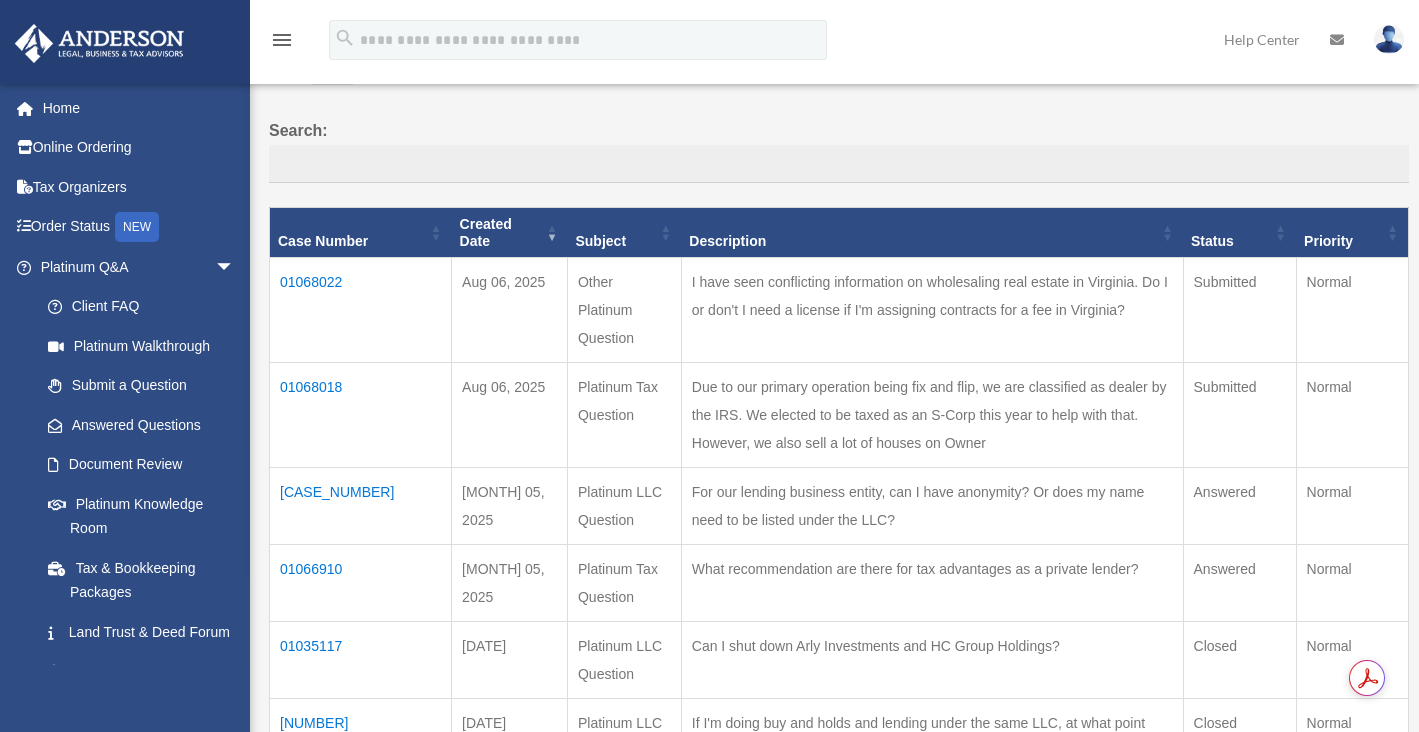 scroll, scrollTop: 133, scrollLeft: 0, axis: vertical 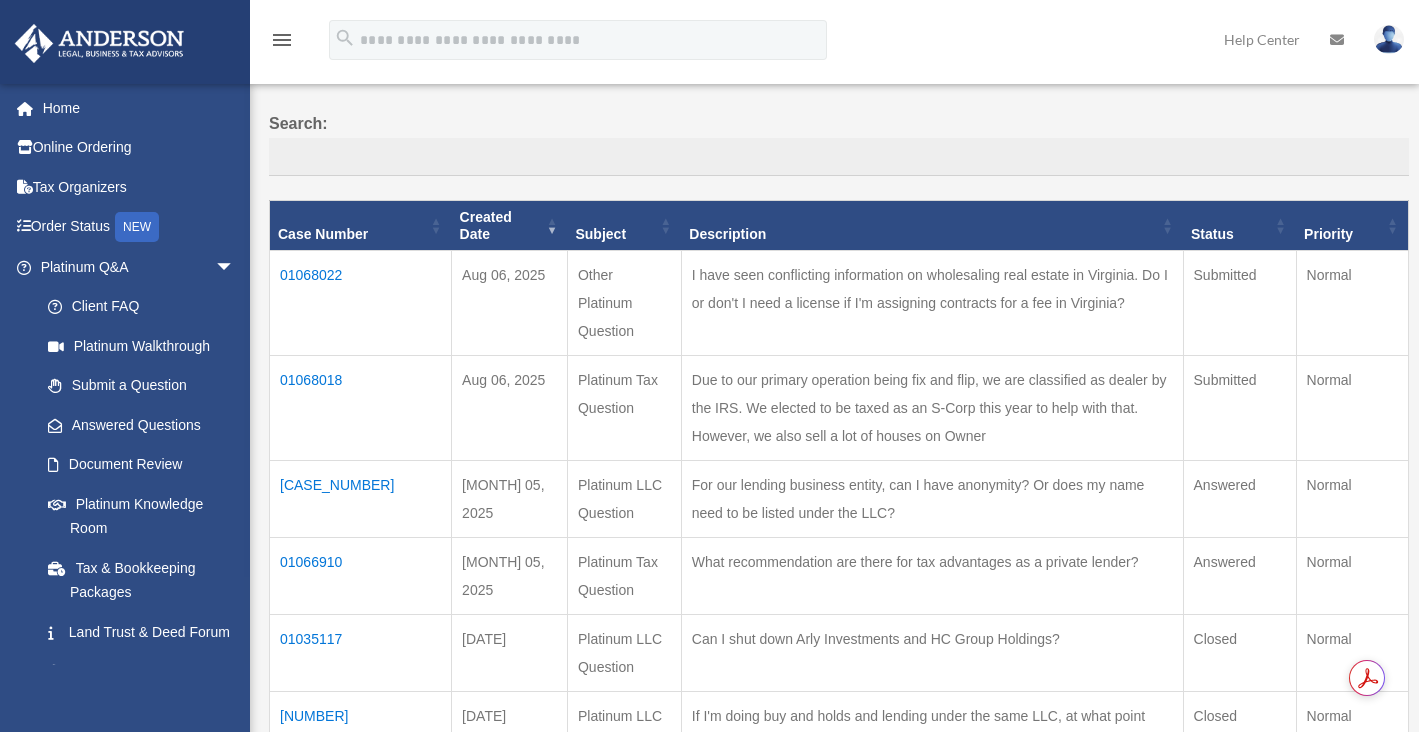 click on "01066910" at bounding box center [361, 576] 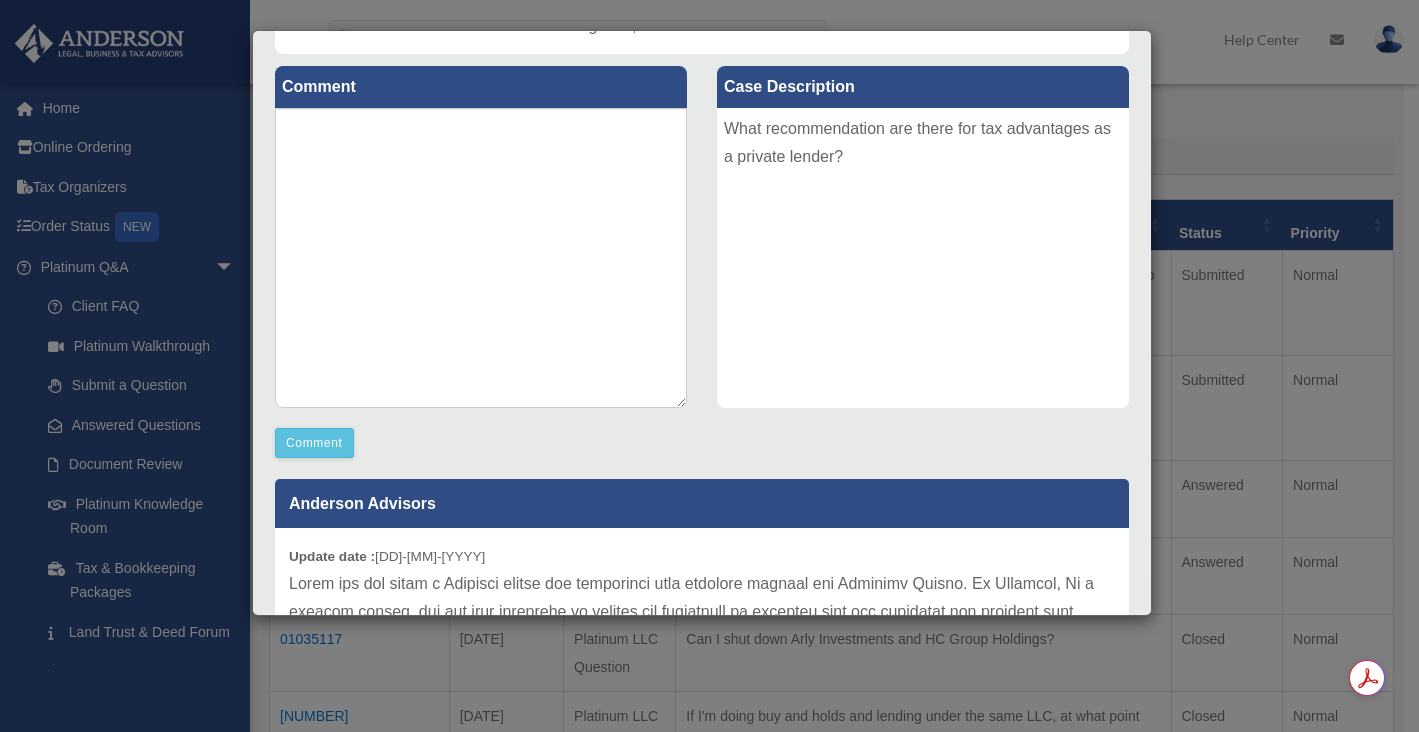 scroll, scrollTop: 523, scrollLeft: 0, axis: vertical 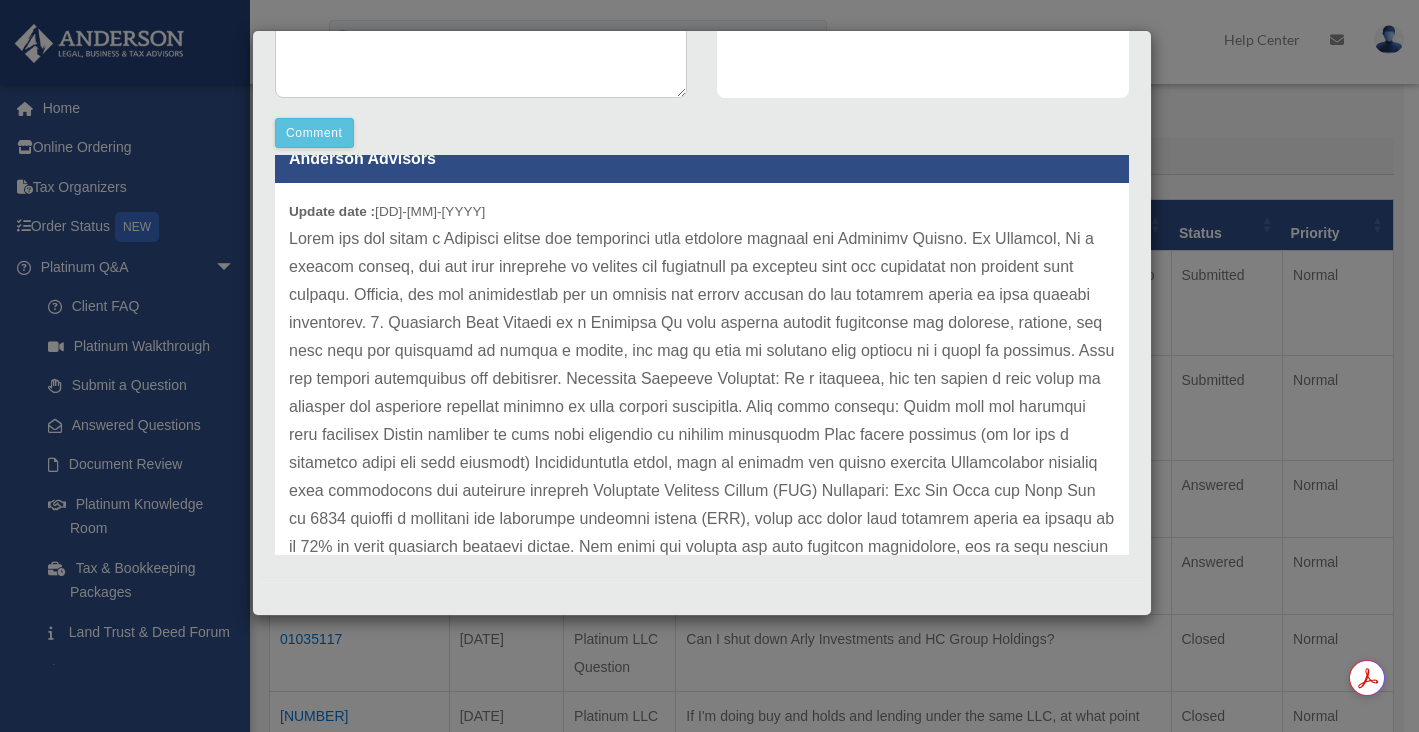 click at bounding box center [702, 575] 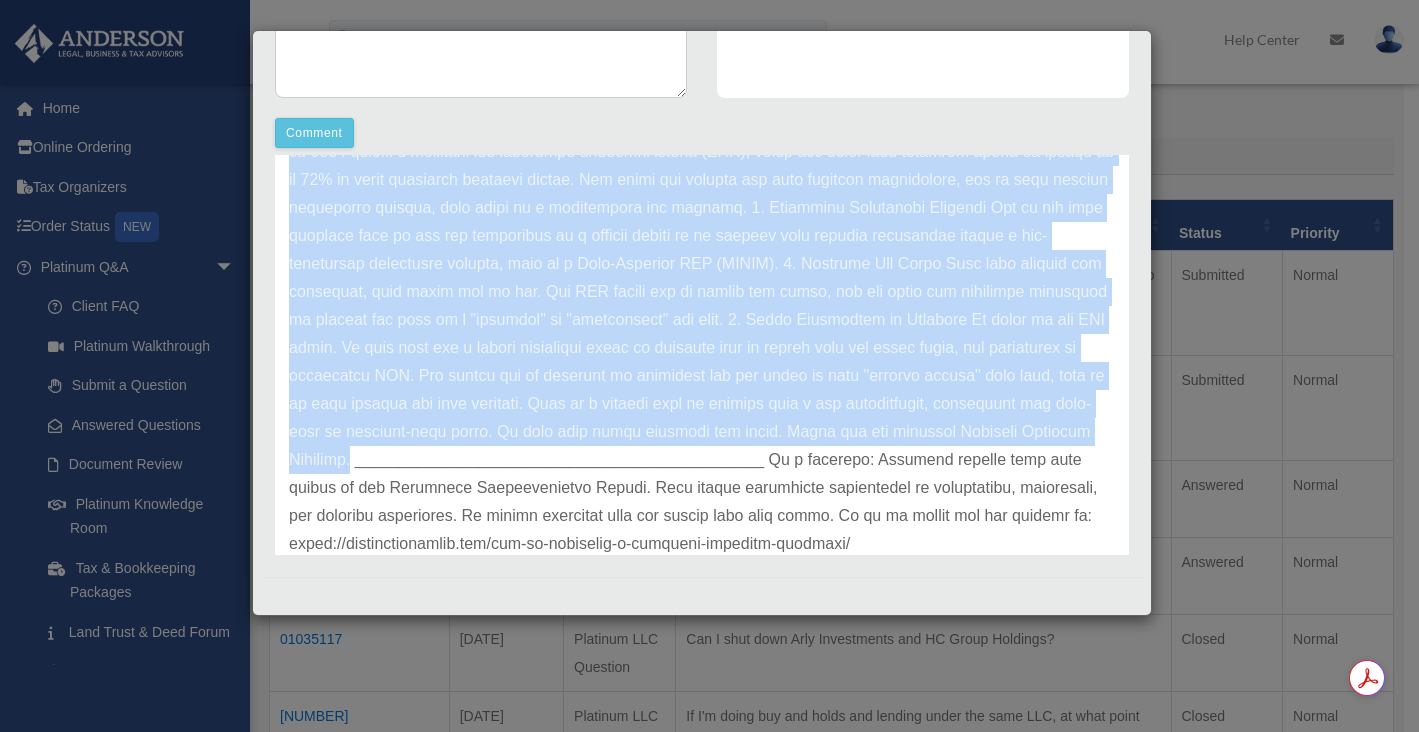 scroll, scrollTop: 475, scrollLeft: 0, axis: vertical 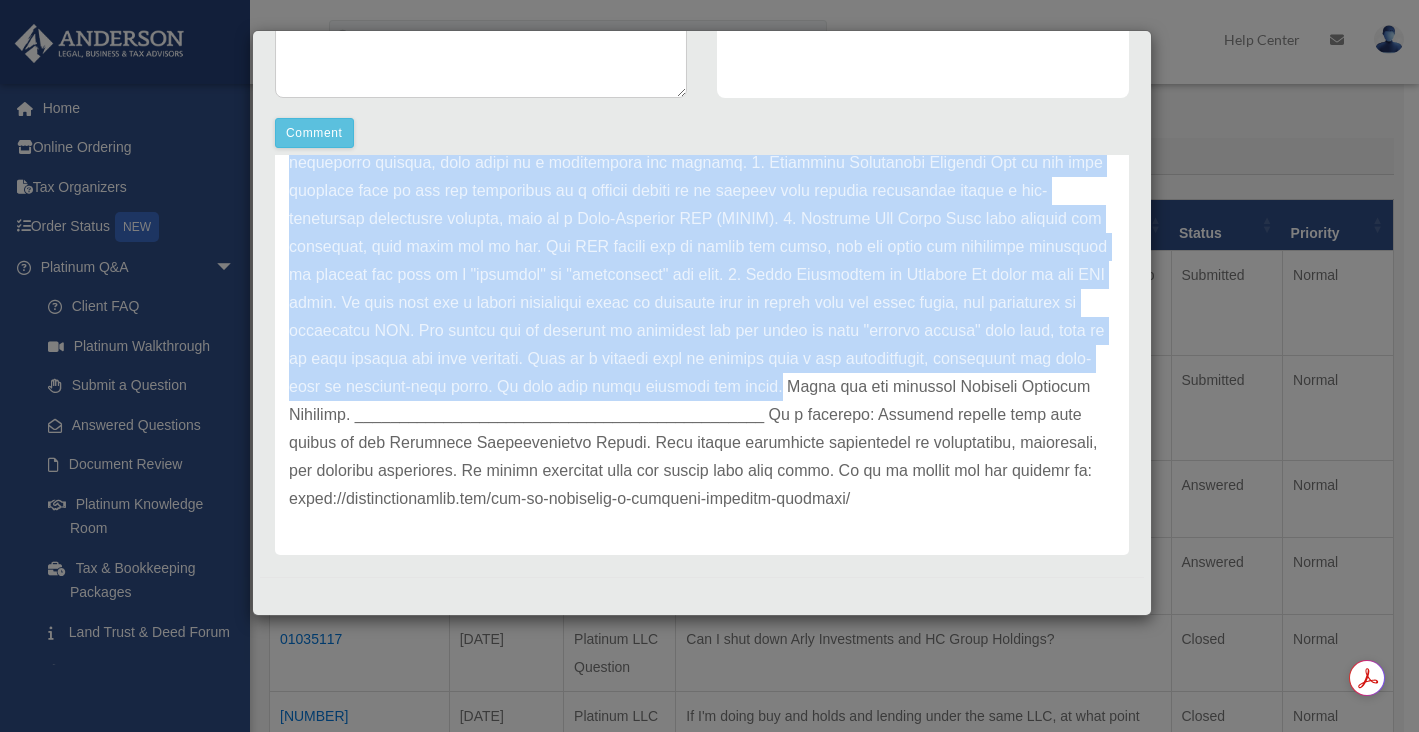 drag, startPoint x: 298, startPoint y: 236, endPoint x: 327, endPoint y: 382, distance: 148.85228 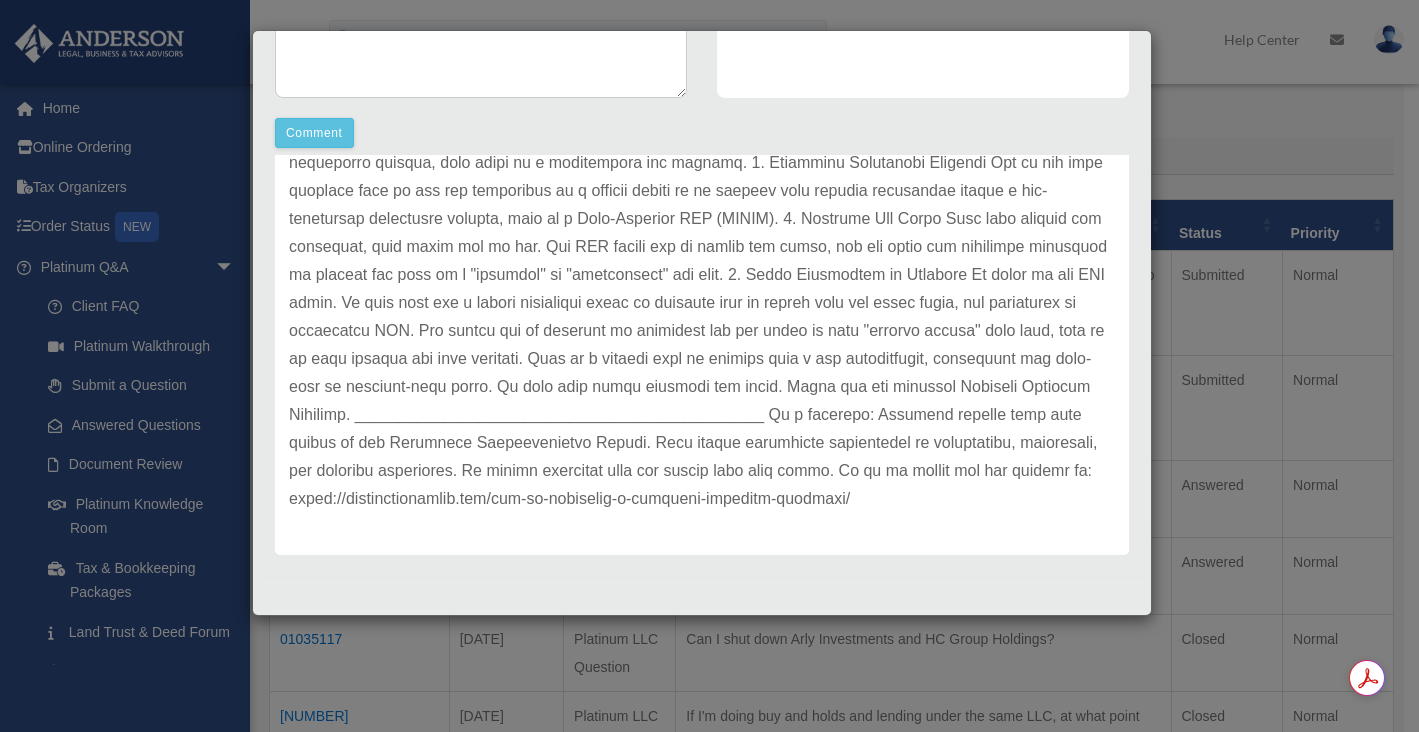 click on "Case Detail
×
Platinum Tax Question
Case Number
01066910
Created Date
August 5, 2025
Status
Answered
Comment   Comment" at bounding box center [709, 366] 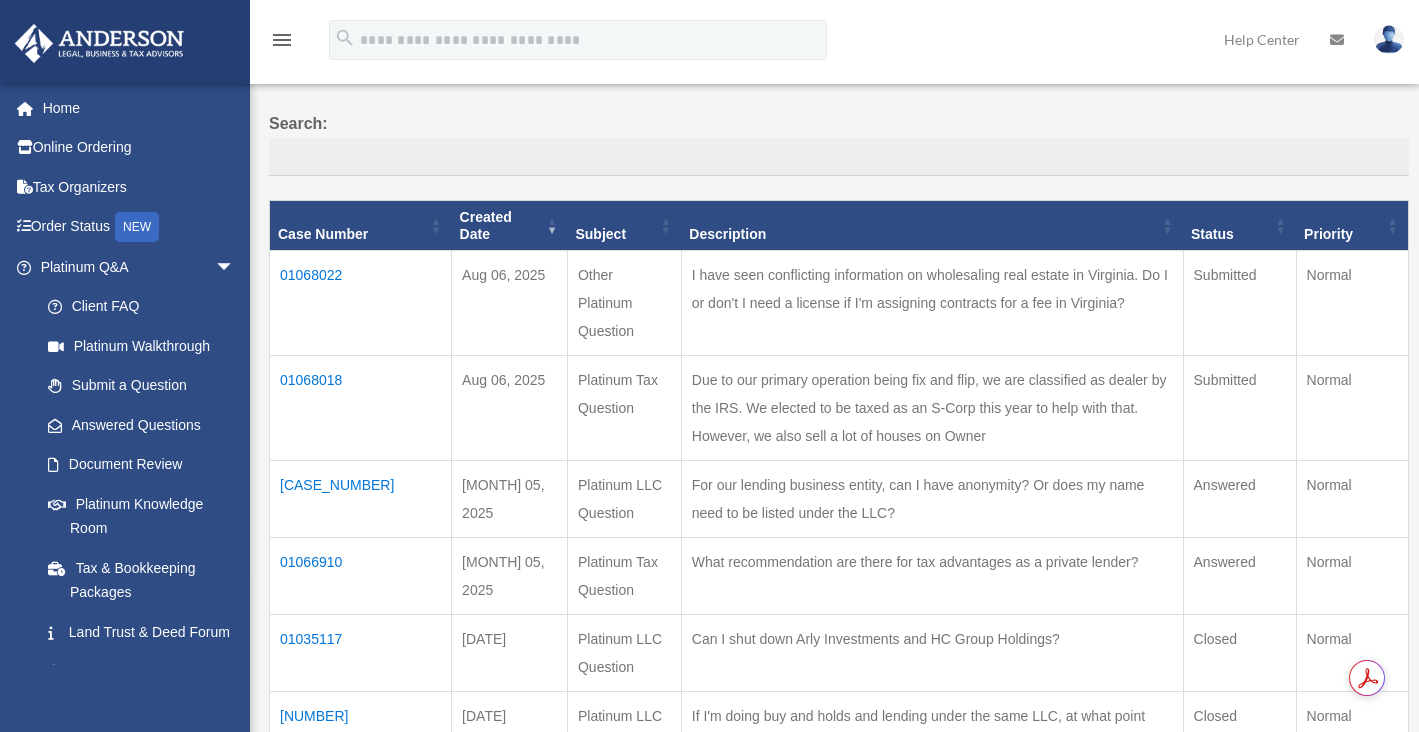 click on "[CASE_NUMBER]" at bounding box center (361, 499) 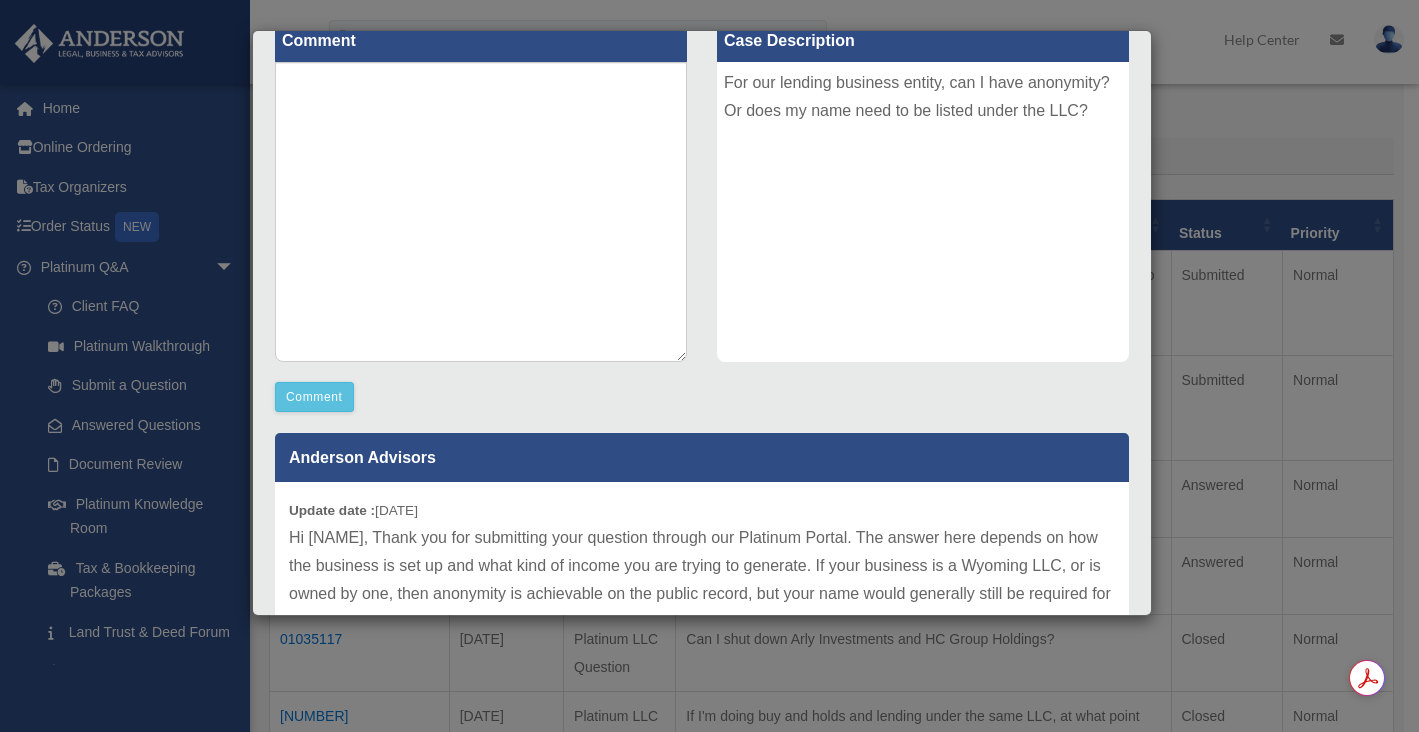 scroll, scrollTop: 466, scrollLeft: 0, axis: vertical 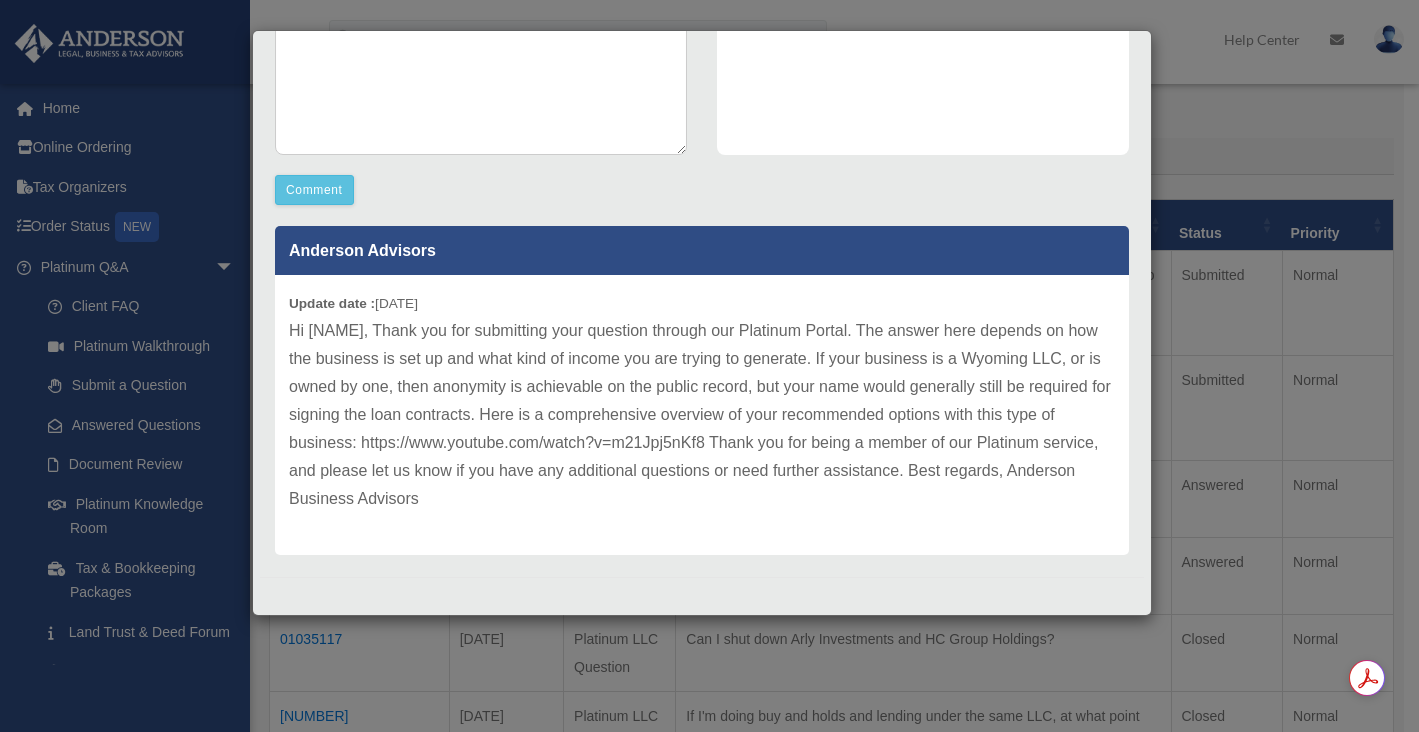 click on "Hi [NAME],
Thank you for submitting your question through our Platinum Portal. The answer here depends on how the business is set up and what kind of income you are trying to generate. If your business is a Wyoming LLC, or is owned by one, then anonymity is achievable on the public record, but your name would generally still be required for signing the loan contracts.
Here is a comprehensive overview of your recommended options with this type of business: https://www.youtube.com/watch?v=m21Jpj5nKf8
Thank you for being a member of our Platinum service, and please let us know if you have any additional questions or need further assistance.
Best regards,
Anderson Business Advisors" at bounding box center (702, 415) 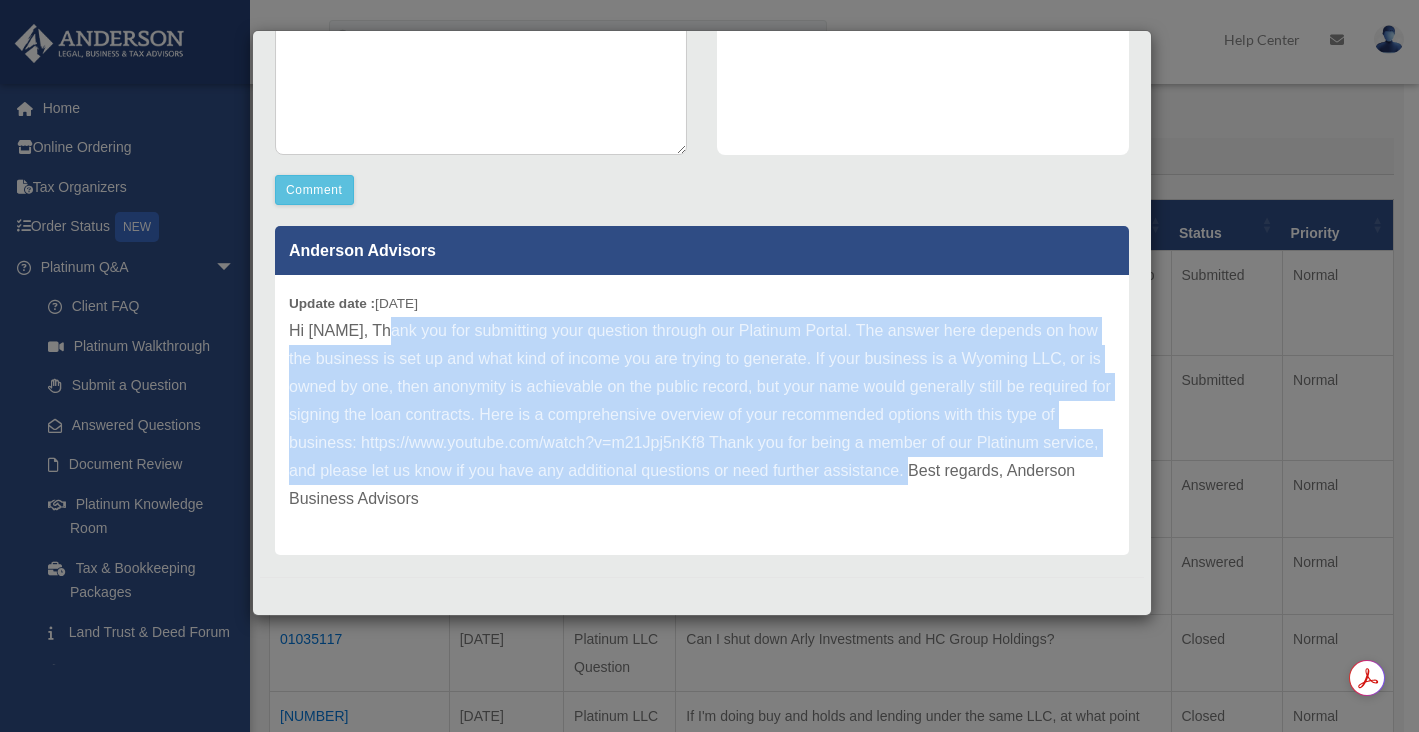 drag, startPoint x: 383, startPoint y: 322, endPoint x: 935, endPoint y: 460, distance: 568.9886 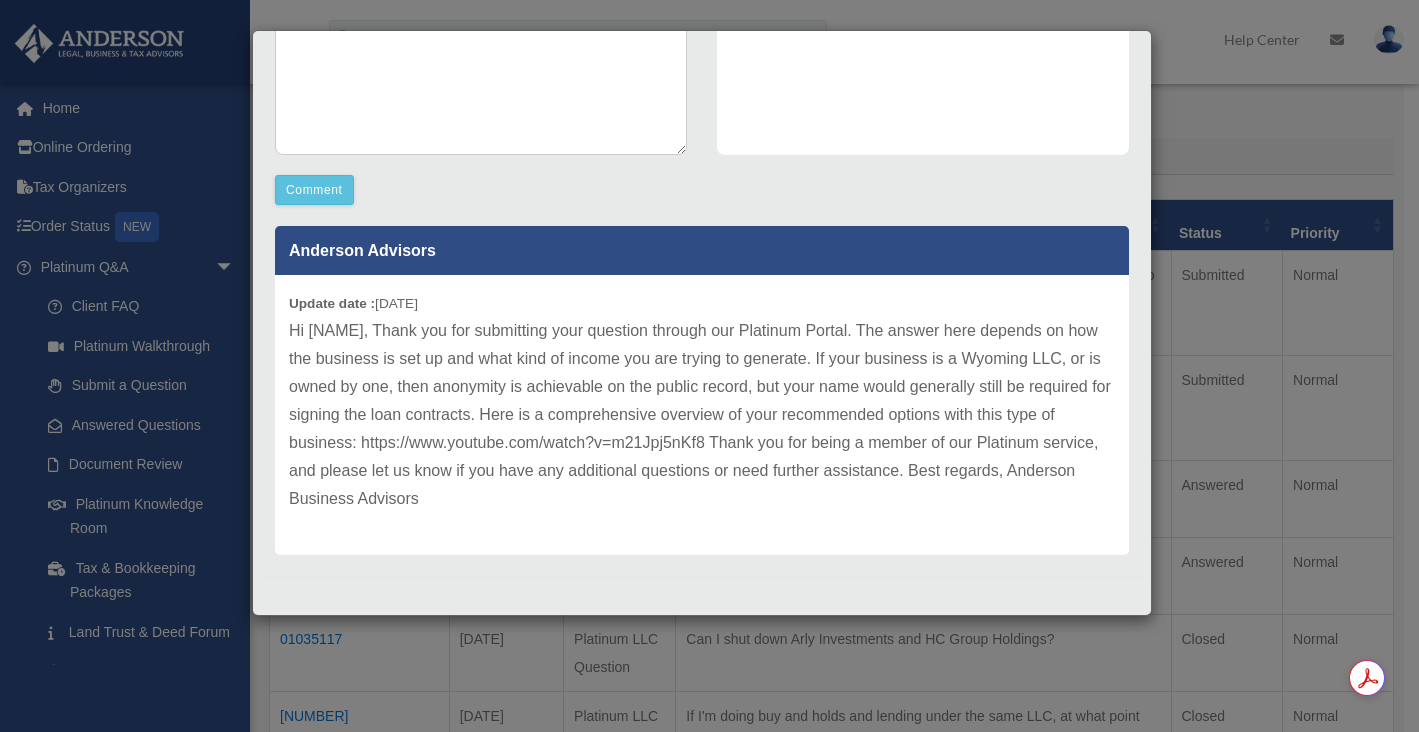 click on "Case Detail
×
Platinum LLC Question
Case Number
[NUMBER]
Created Date
[DATE]
Status
Answered
Comment   Comment" at bounding box center (709, 366) 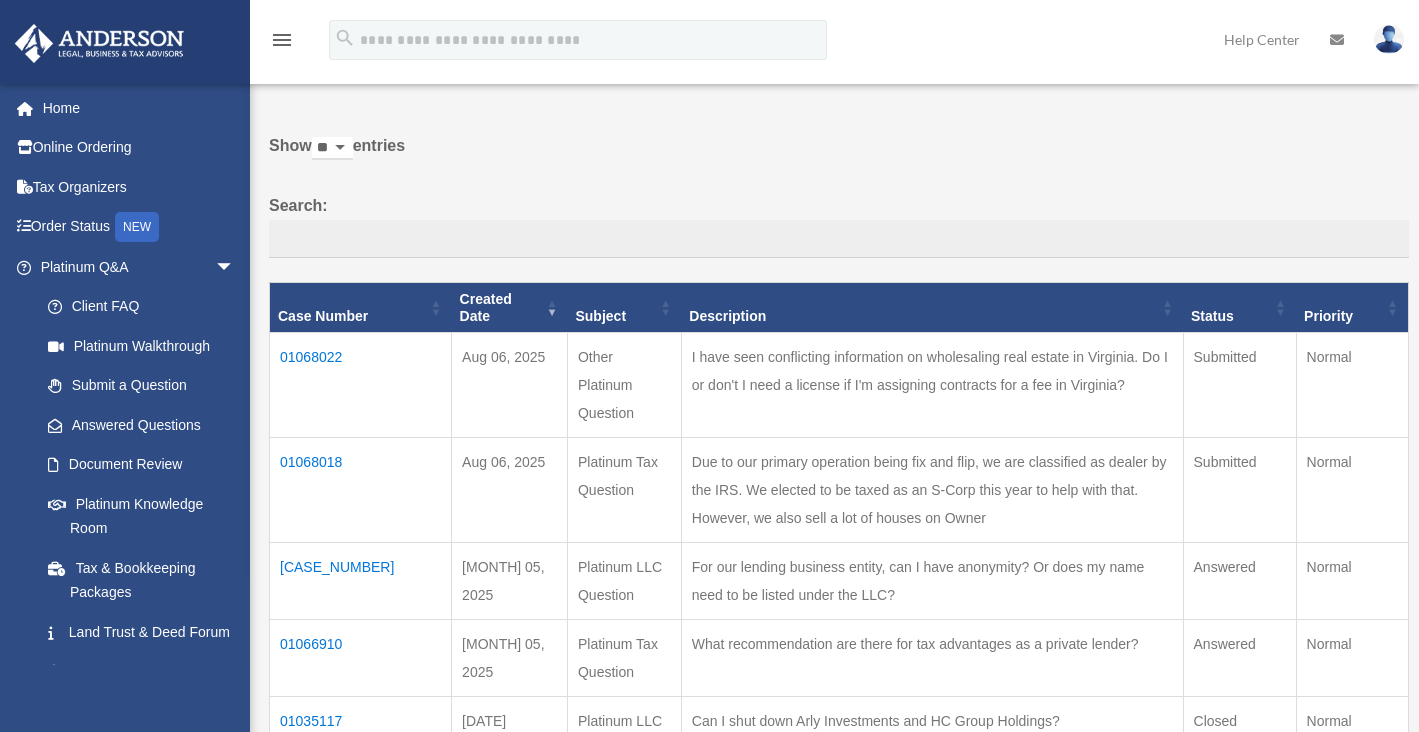 scroll, scrollTop: 0, scrollLeft: 0, axis: both 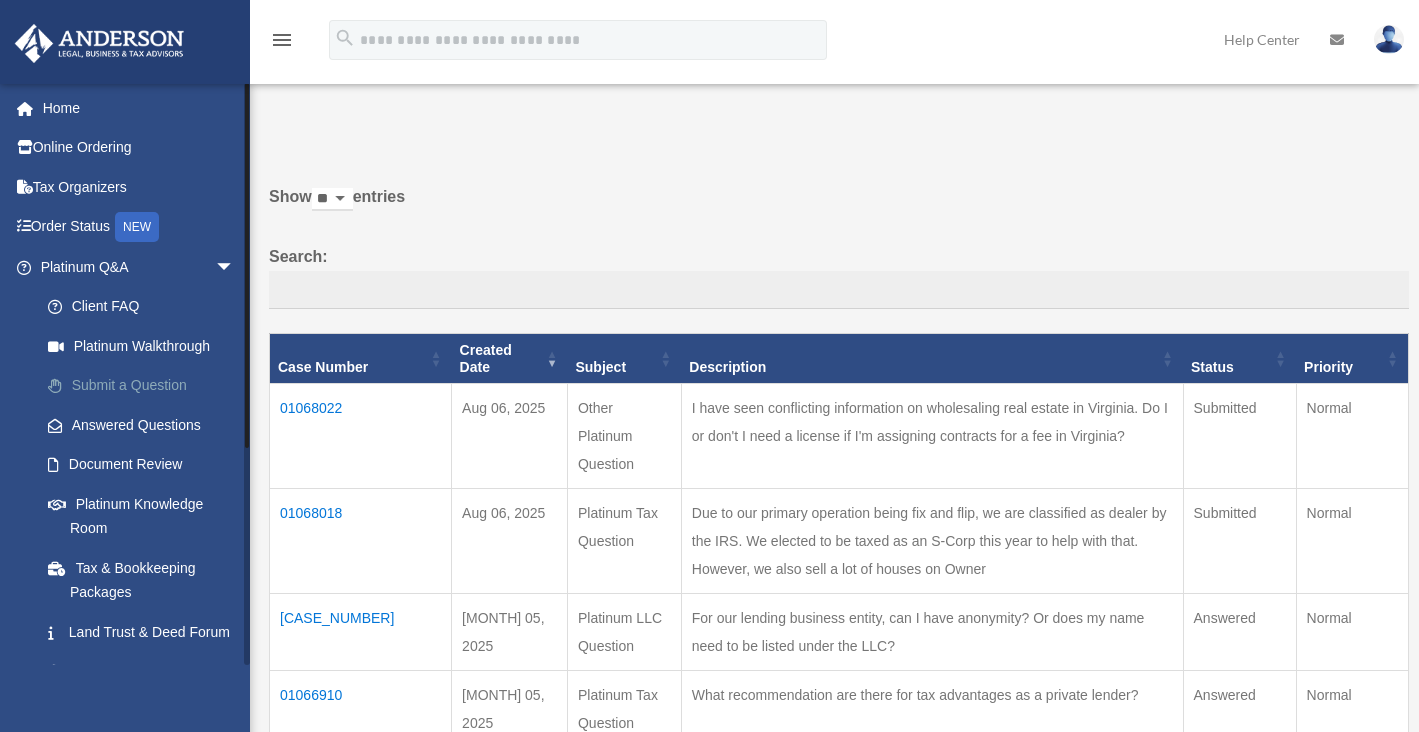 click on "Submit a Question" at bounding box center (146, 386) 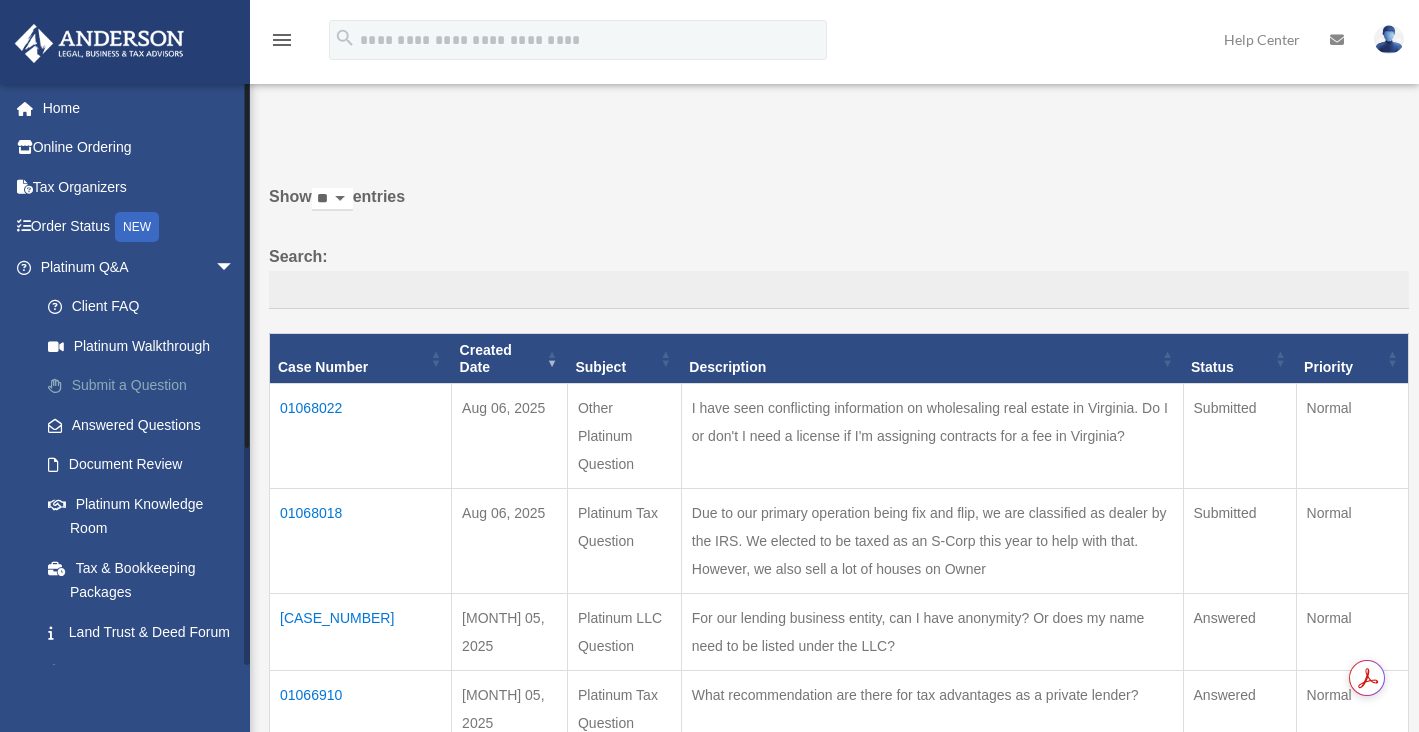 click on "Submit a Question" at bounding box center [146, 386] 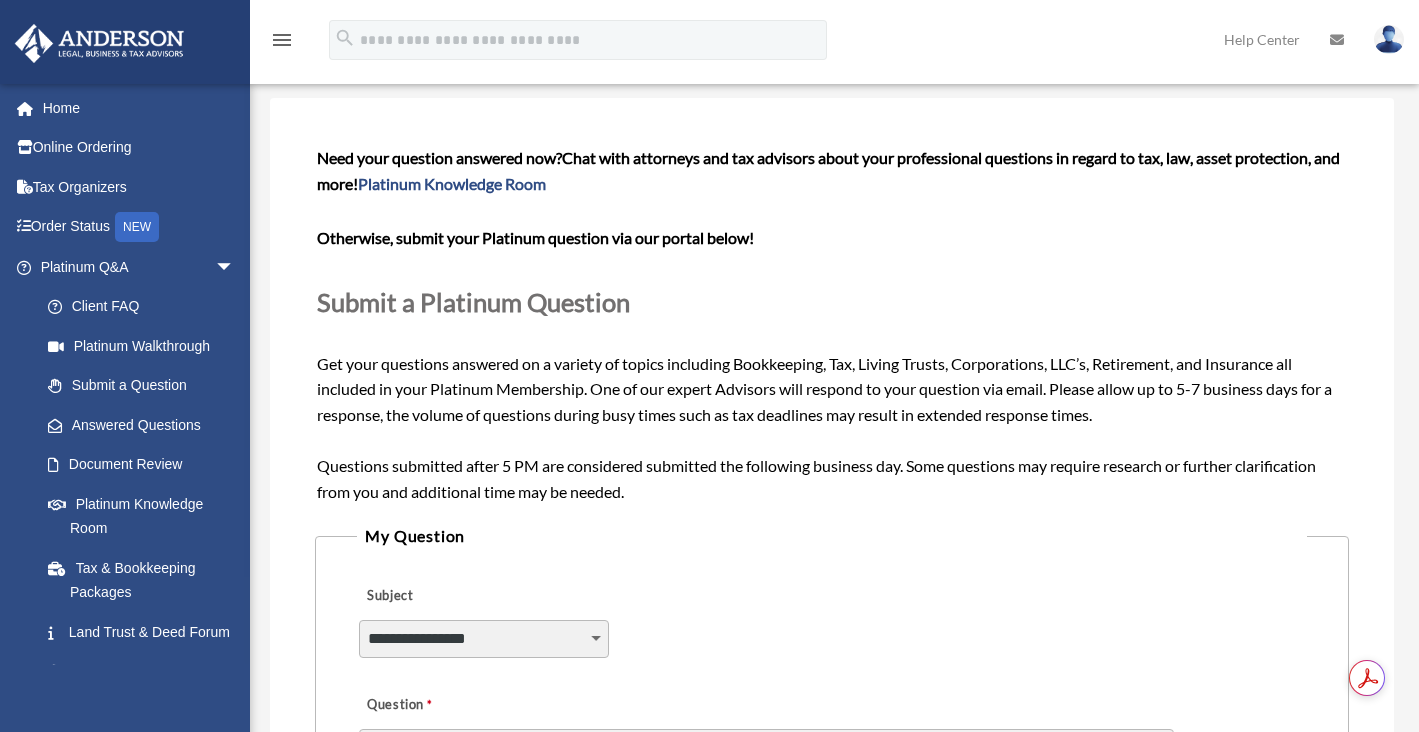 scroll, scrollTop: 375, scrollLeft: 0, axis: vertical 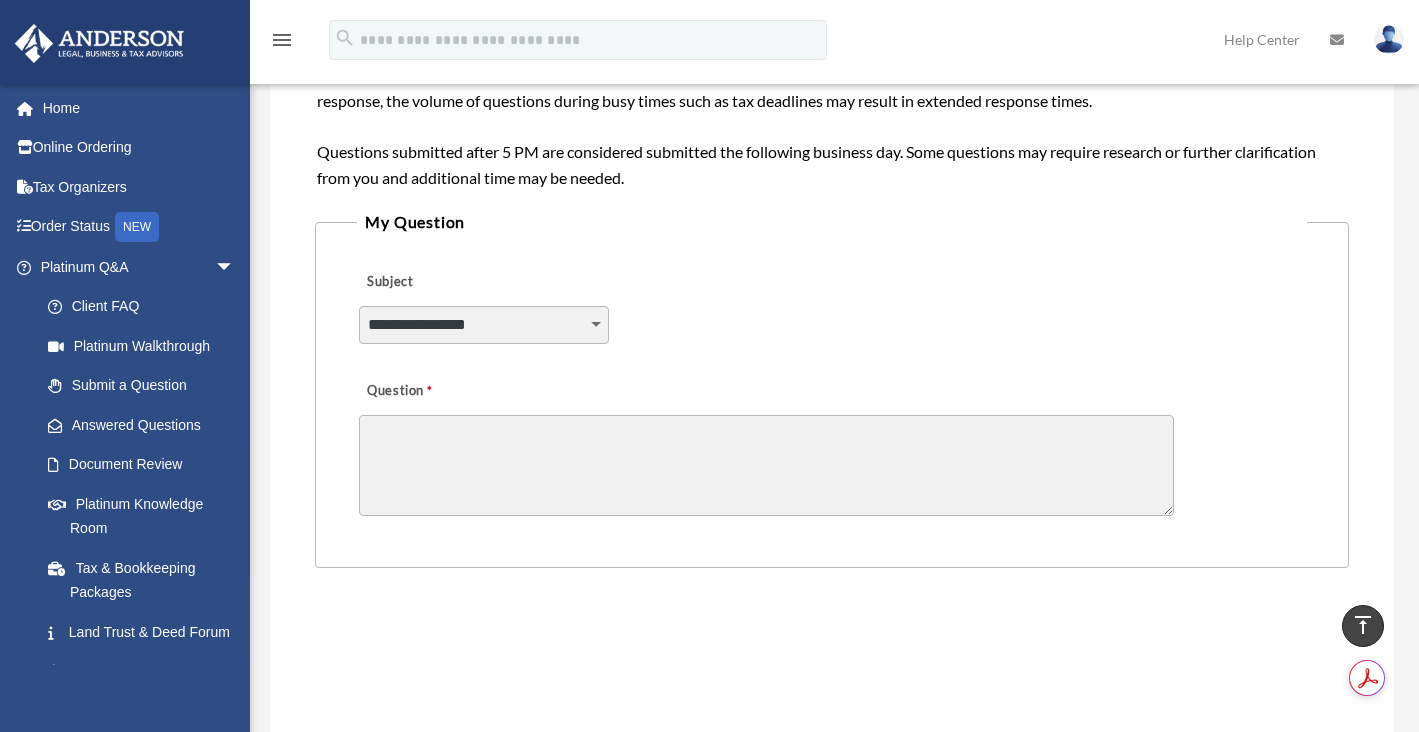 click on "**********" at bounding box center (484, 325) 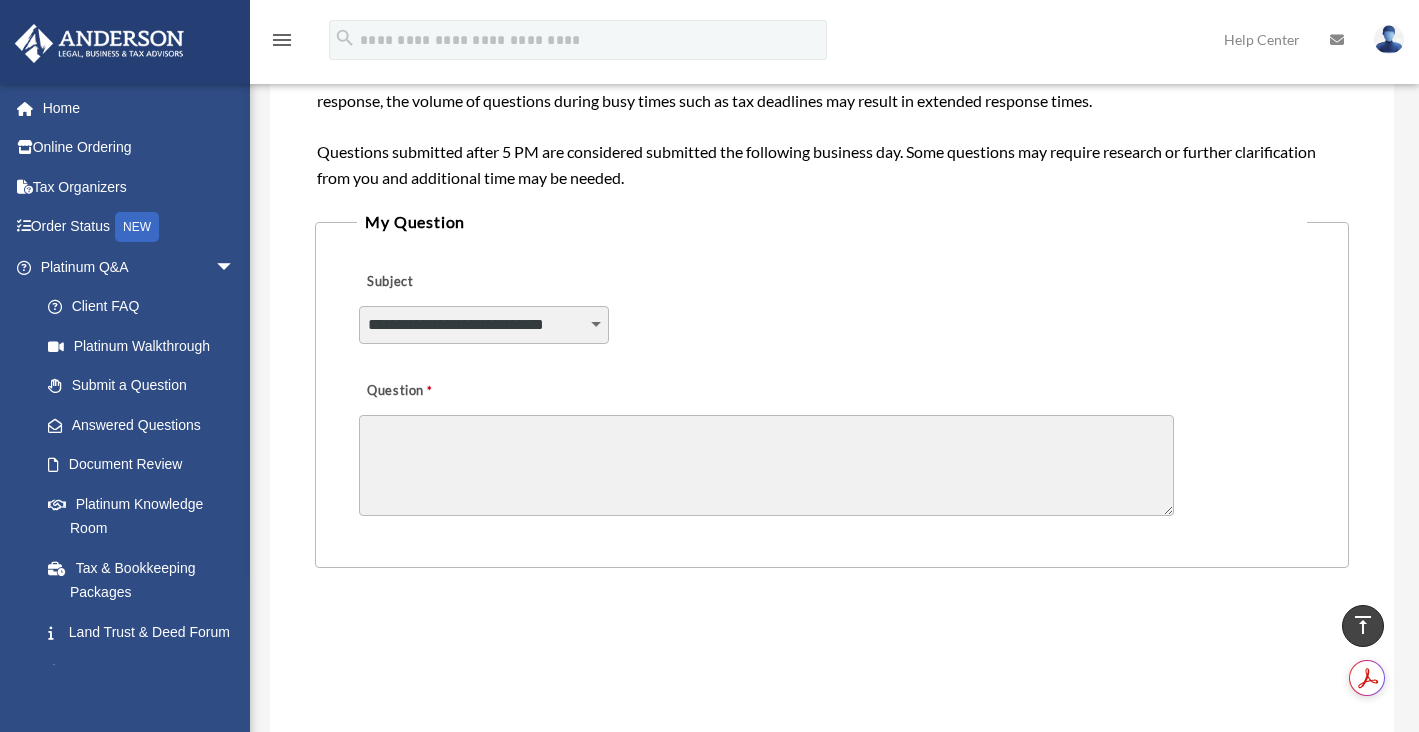 click on "Question" at bounding box center (766, 465) 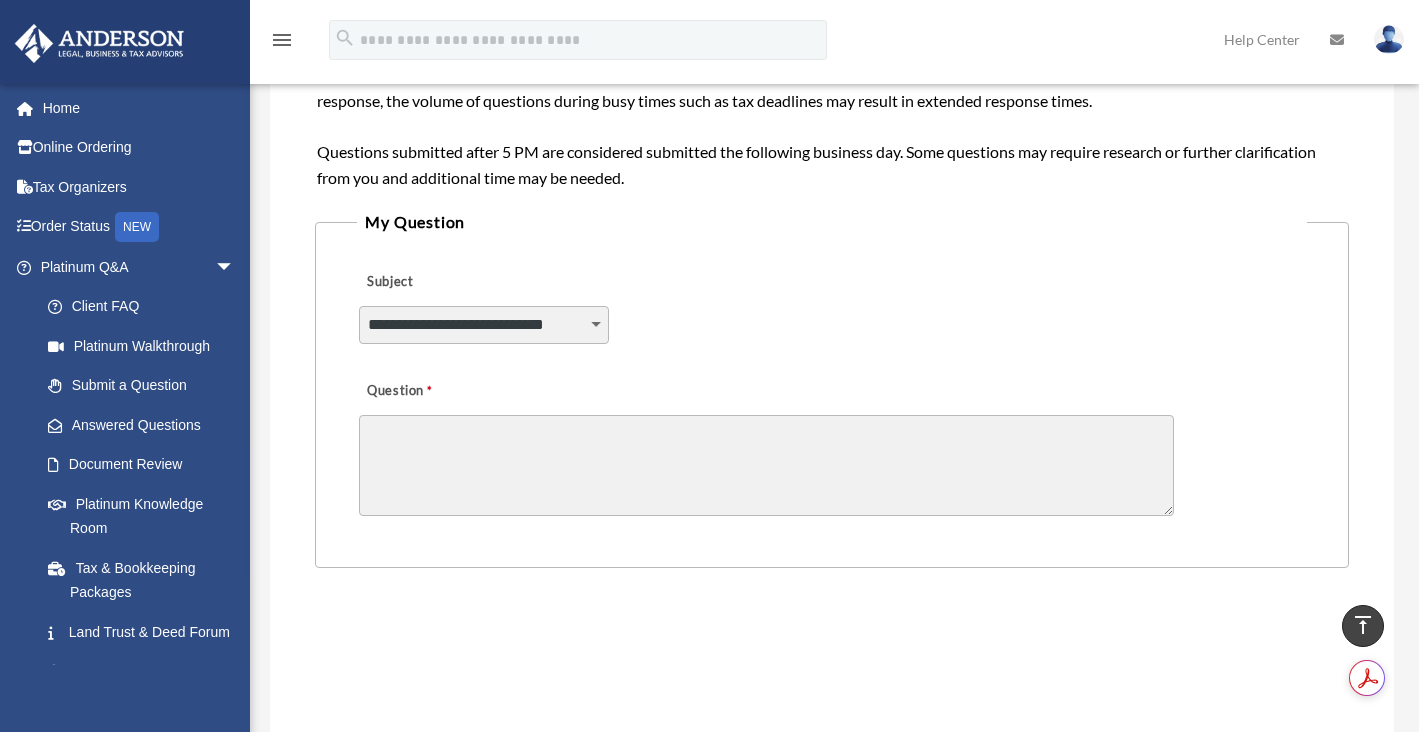 drag, startPoint x: 553, startPoint y: 486, endPoint x: 585, endPoint y: 472, distance: 34.928497 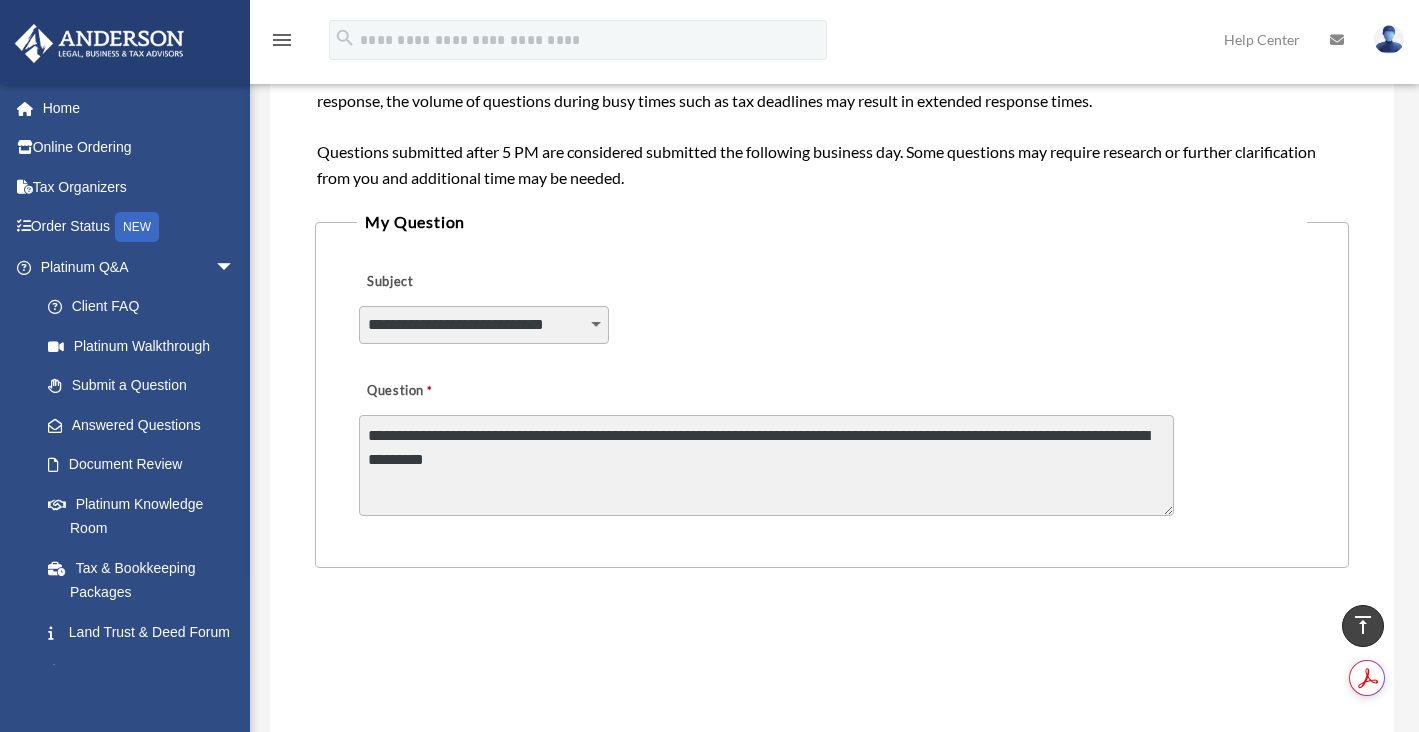 scroll, scrollTop: 2, scrollLeft: 0, axis: vertical 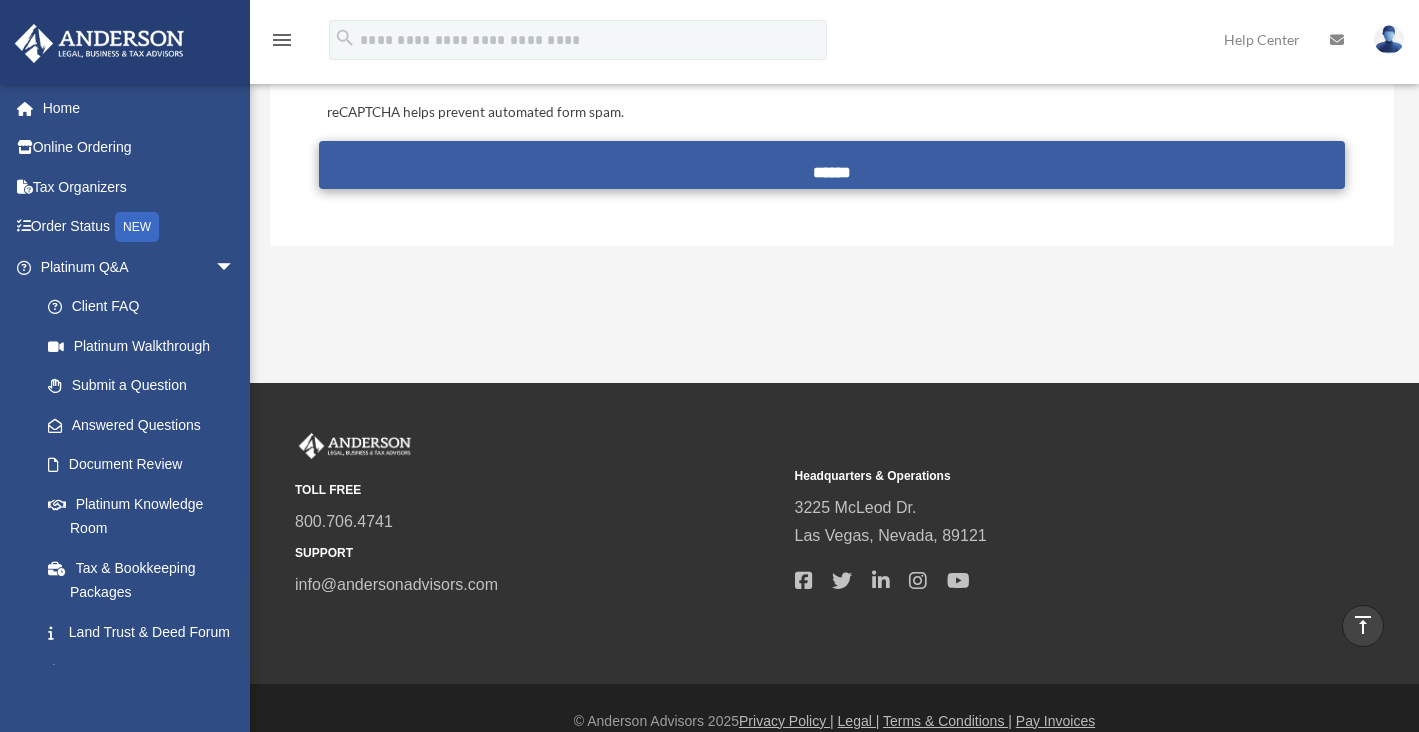 type on "**********" 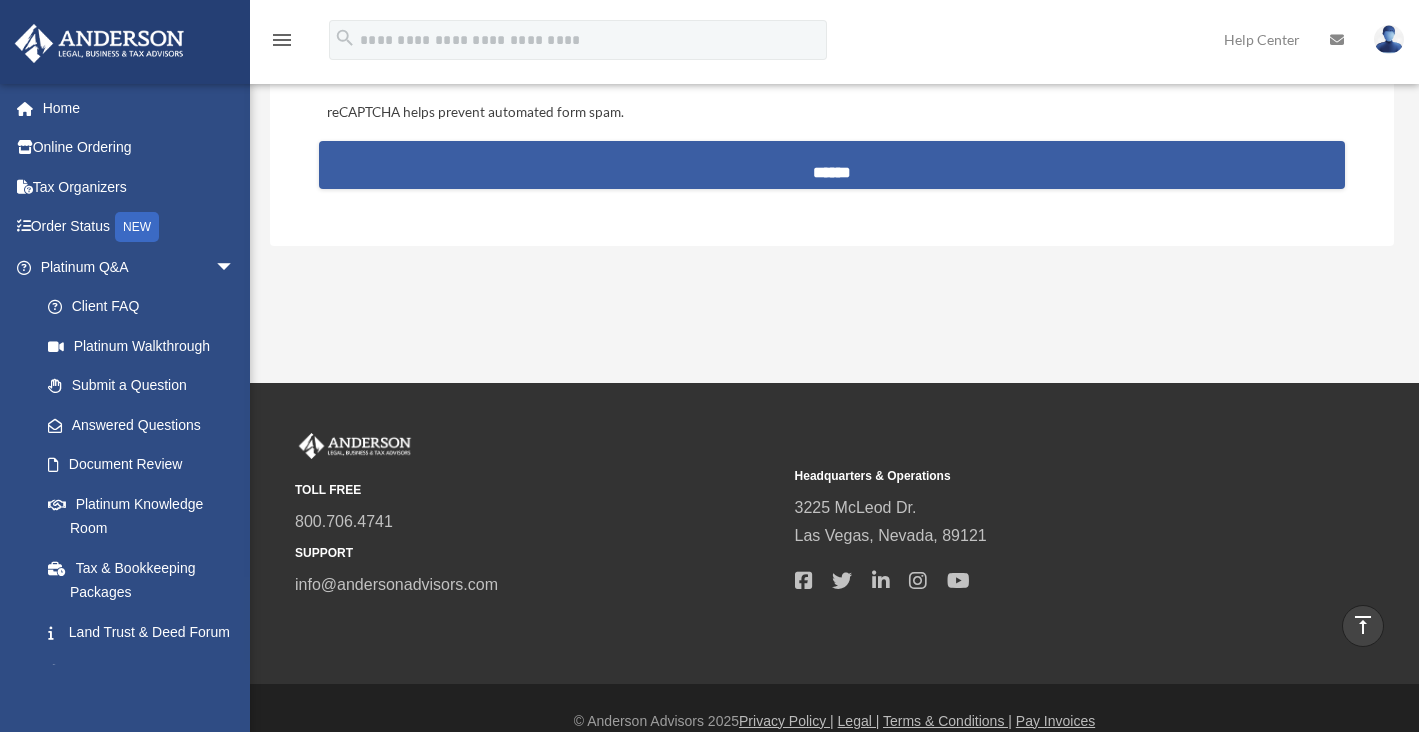 click on "******" at bounding box center (832, 165) 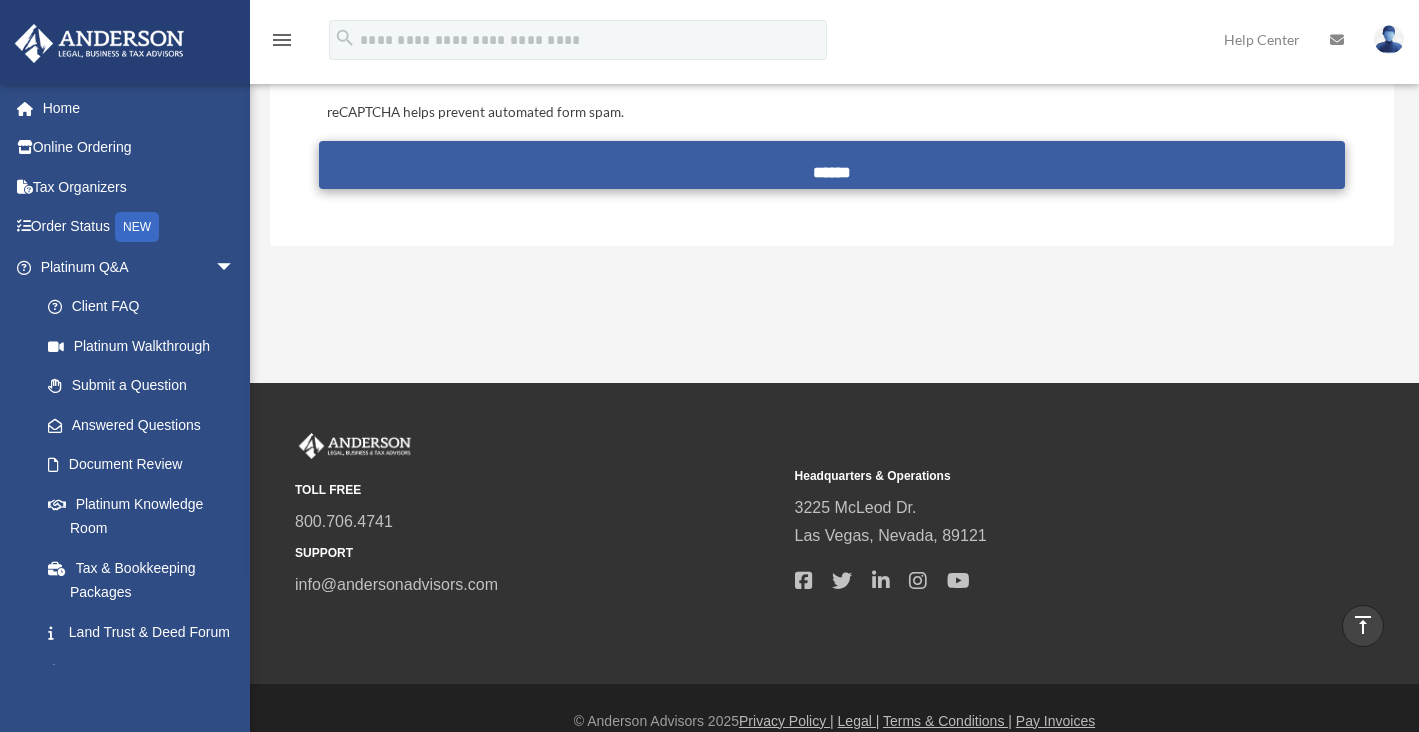 scroll, scrollTop: 4, scrollLeft: 0, axis: vertical 